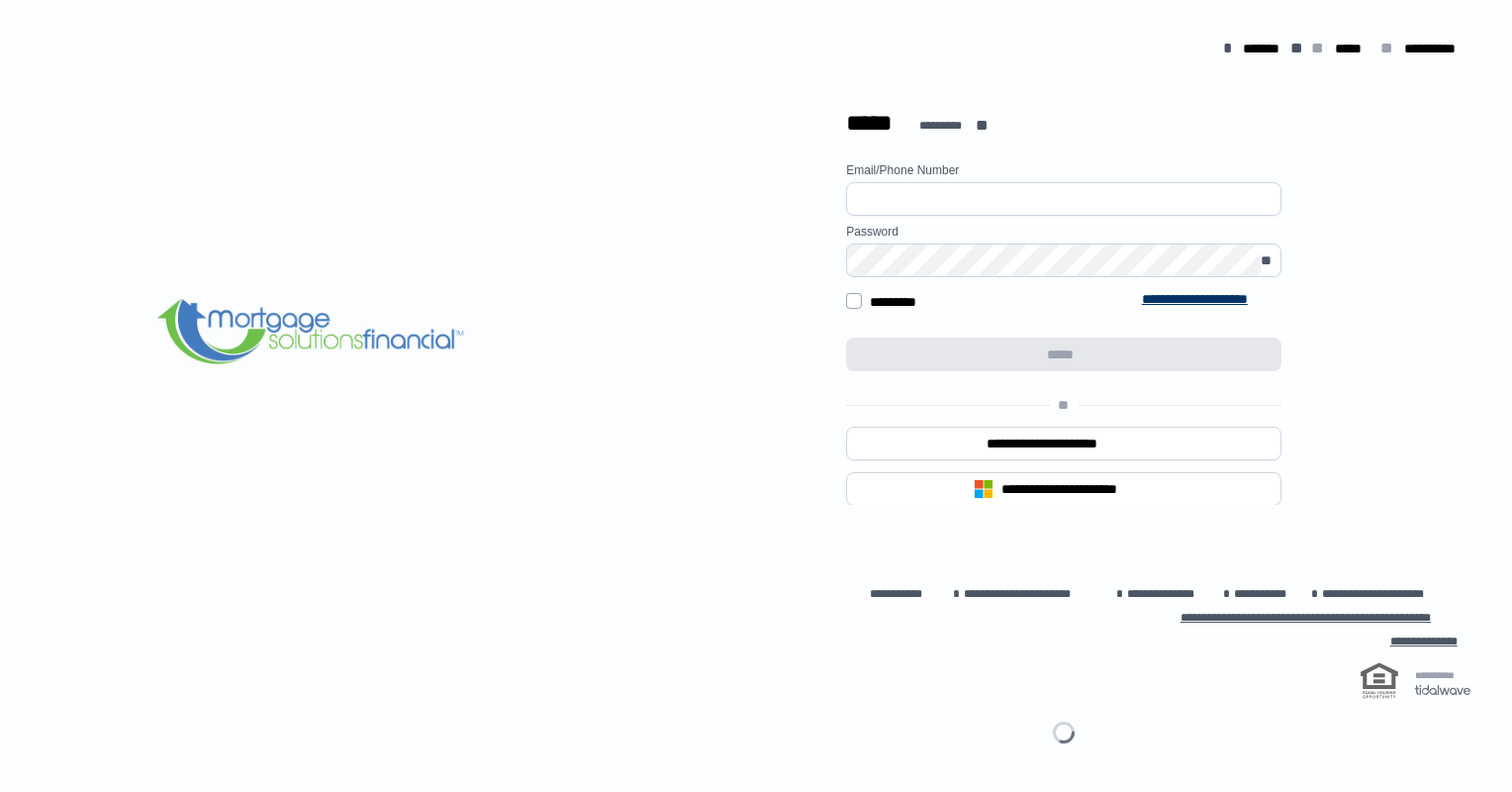scroll, scrollTop: 0, scrollLeft: 0, axis: both 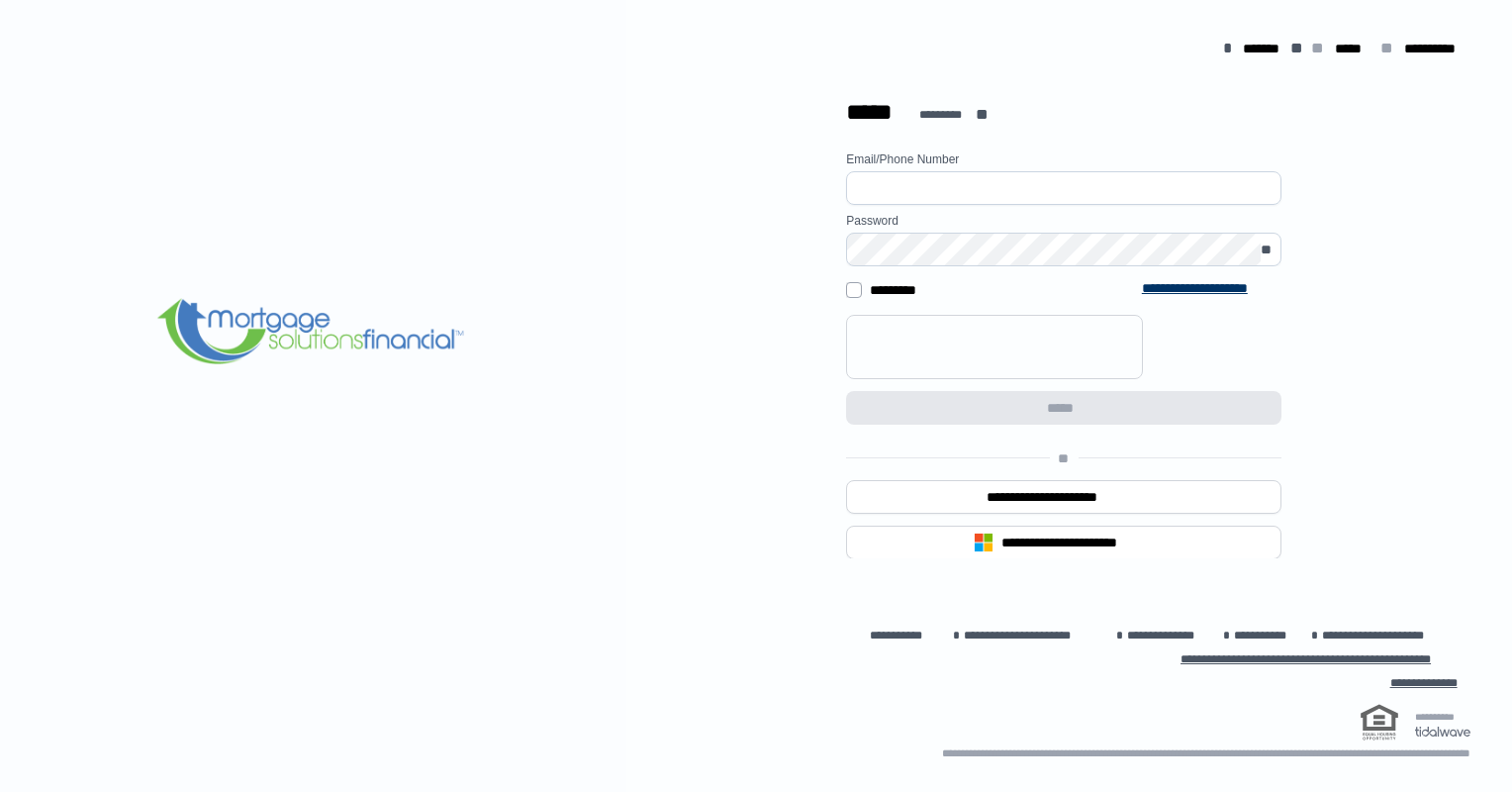 type on "**********" 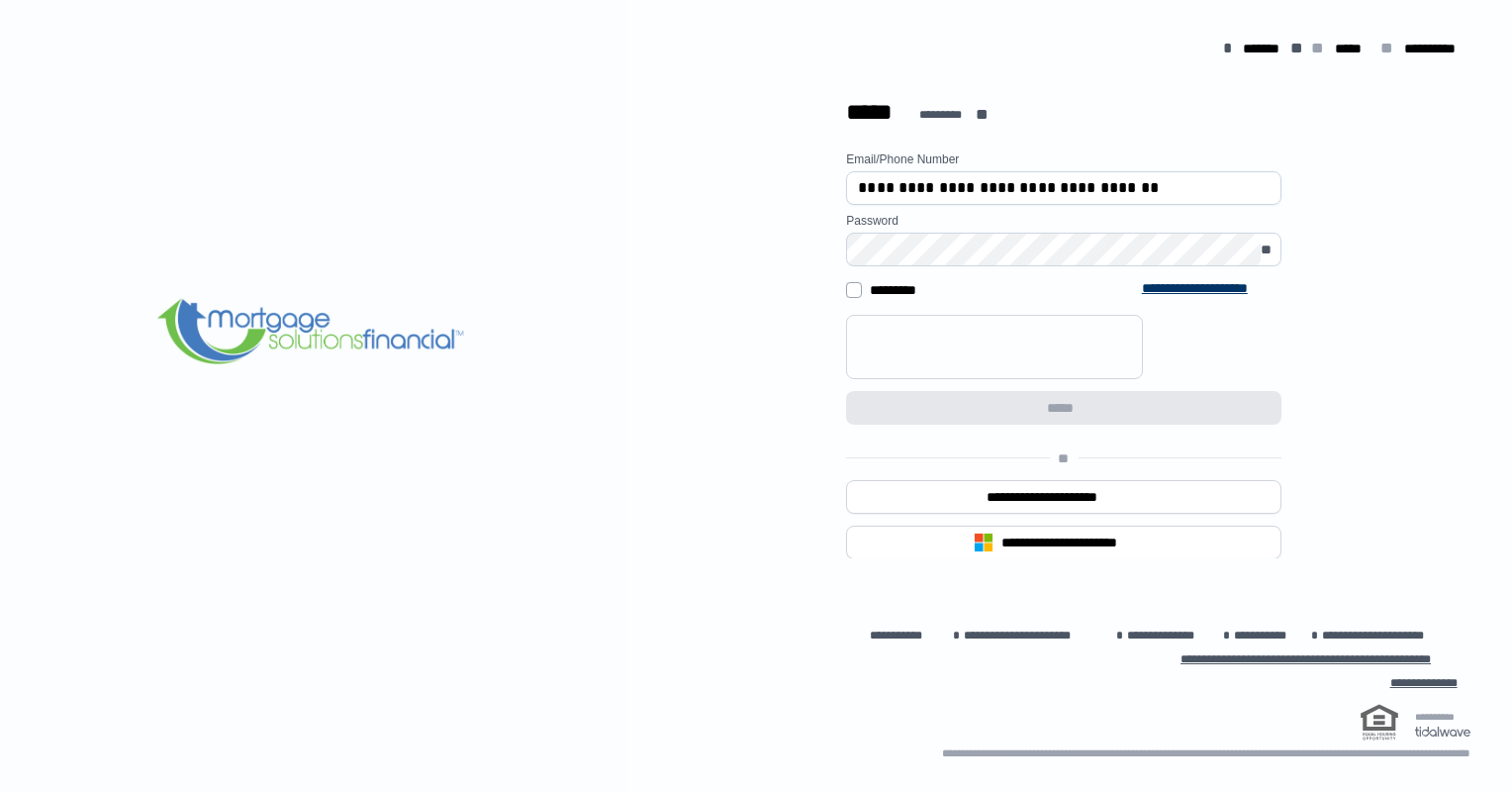 click at bounding box center [994, 315] 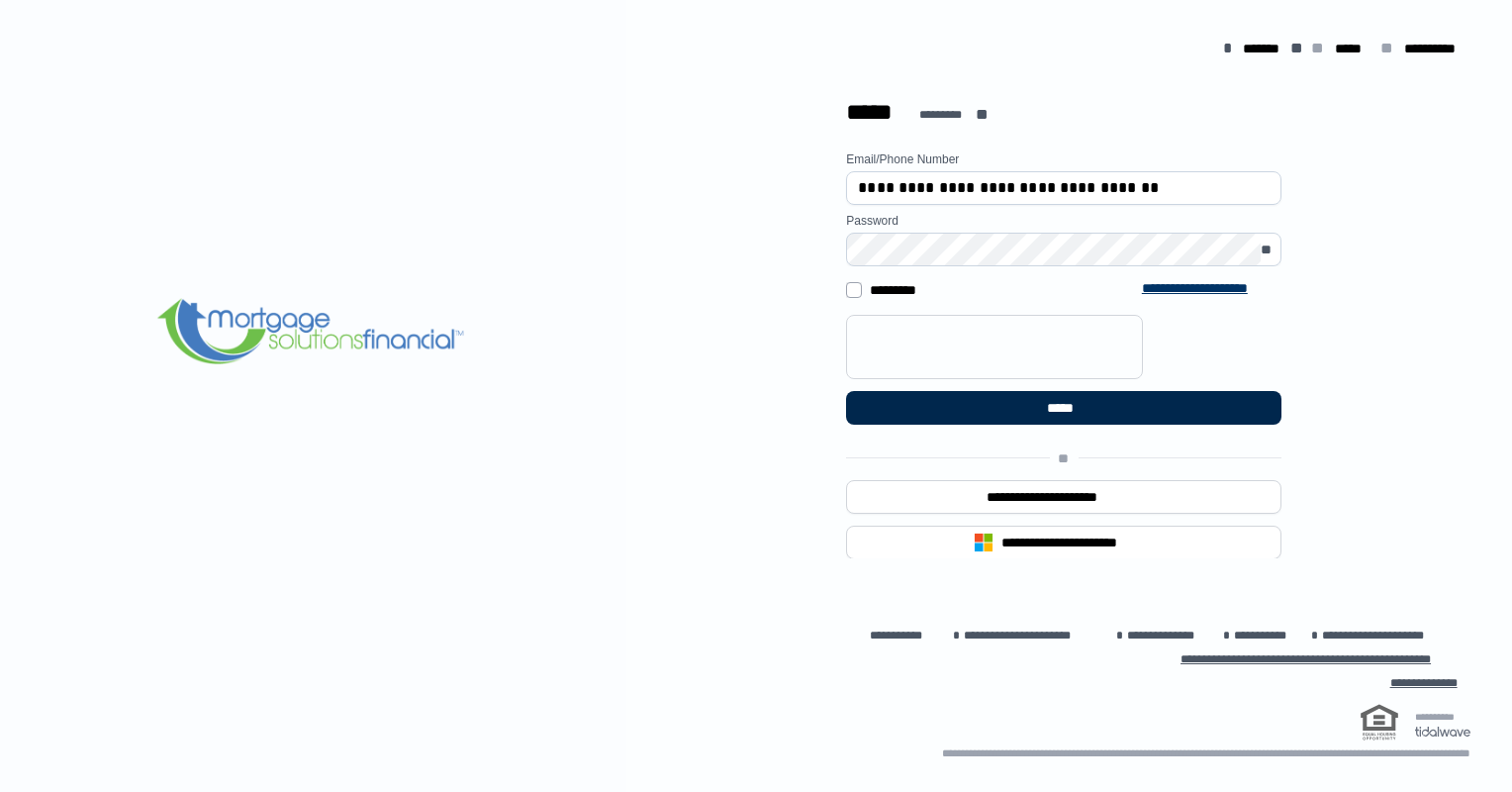 click on "*****" at bounding box center (1064, 408) 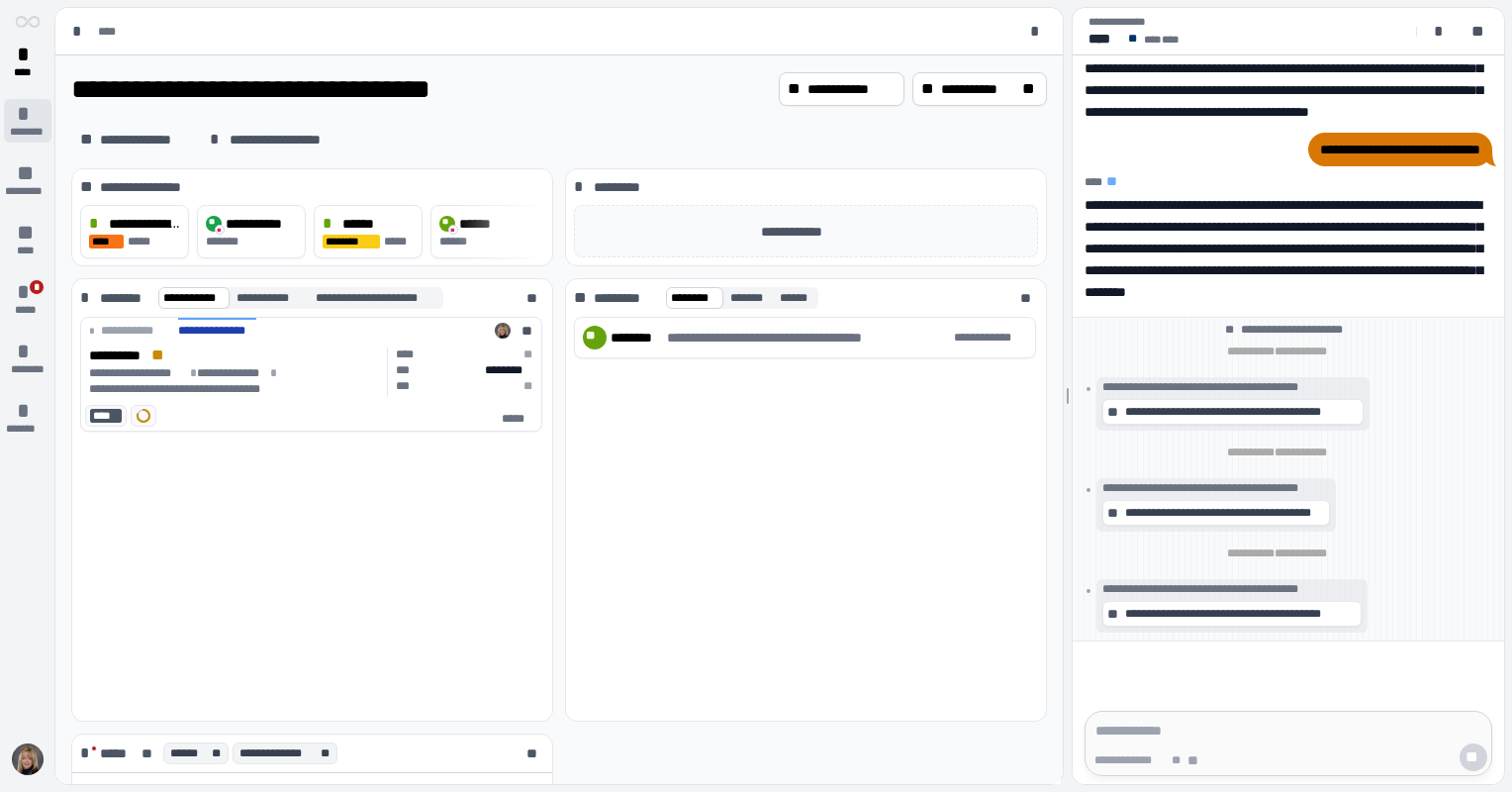 click on "********" at bounding box center [27, 132] 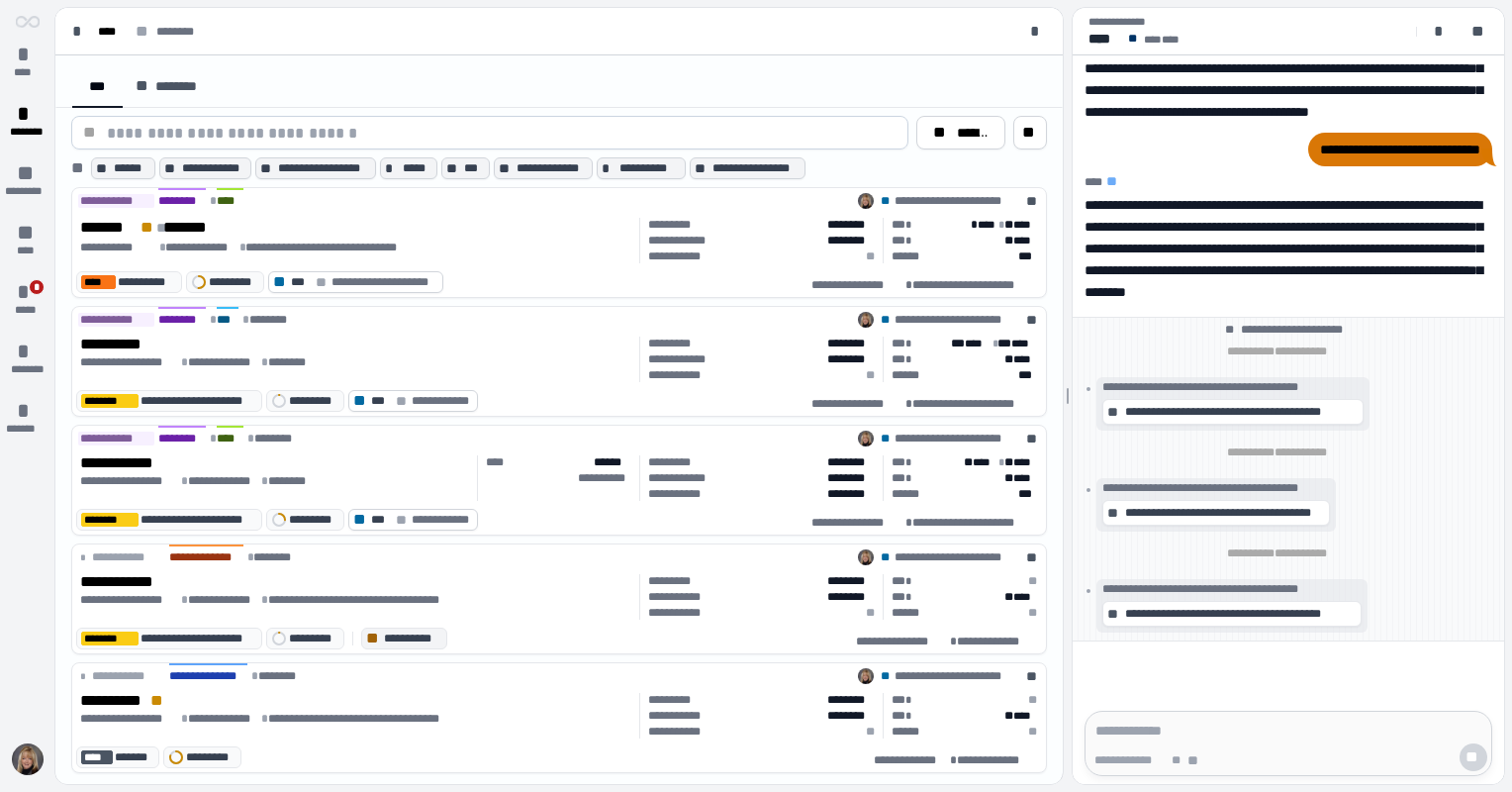 scroll, scrollTop: 0, scrollLeft: 0, axis: both 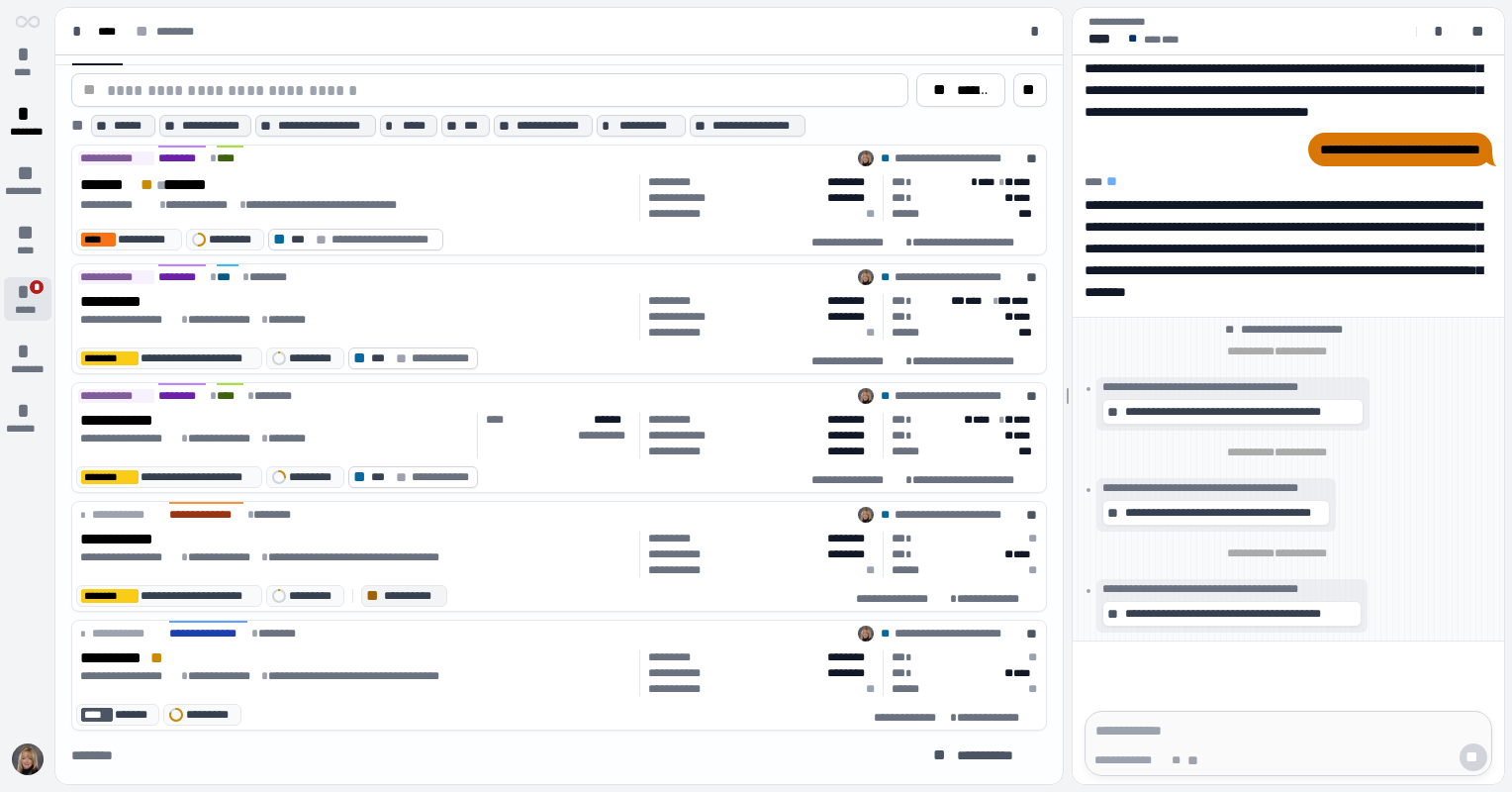 click on "*" at bounding box center (28, 292) 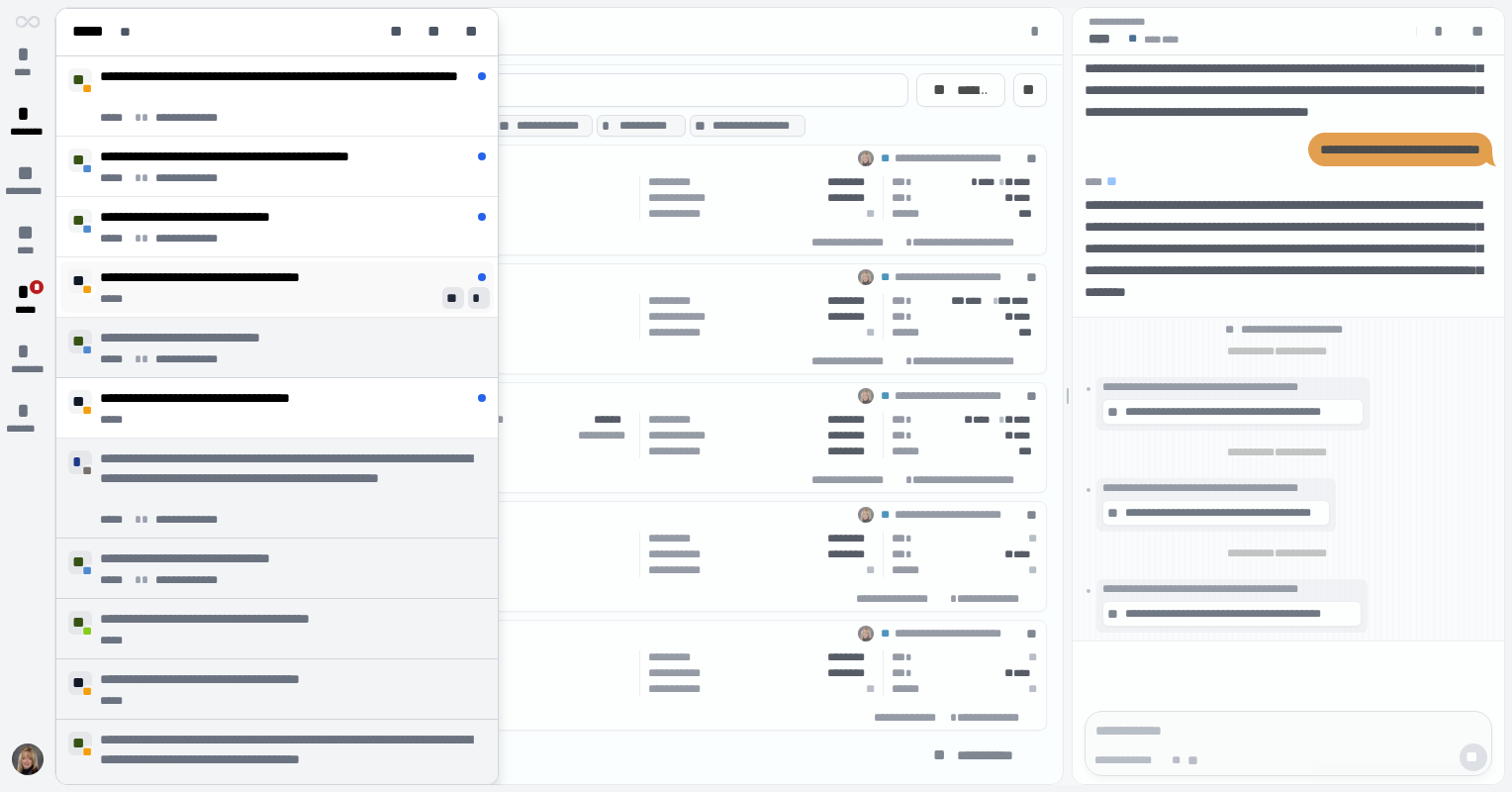 click on "**********" at bounding box center (233, 277) 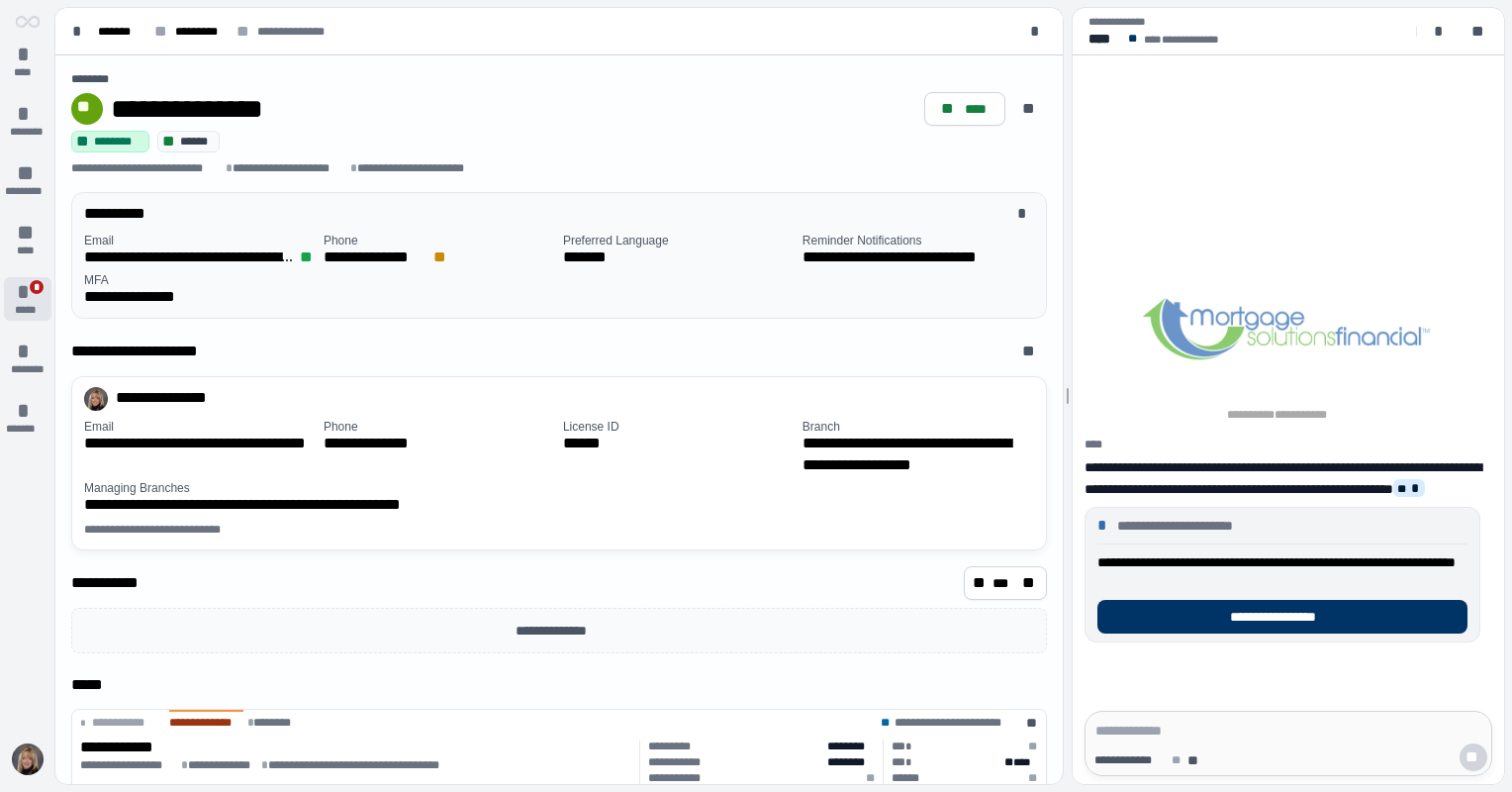 click on "*" at bounding box center (28, 292) 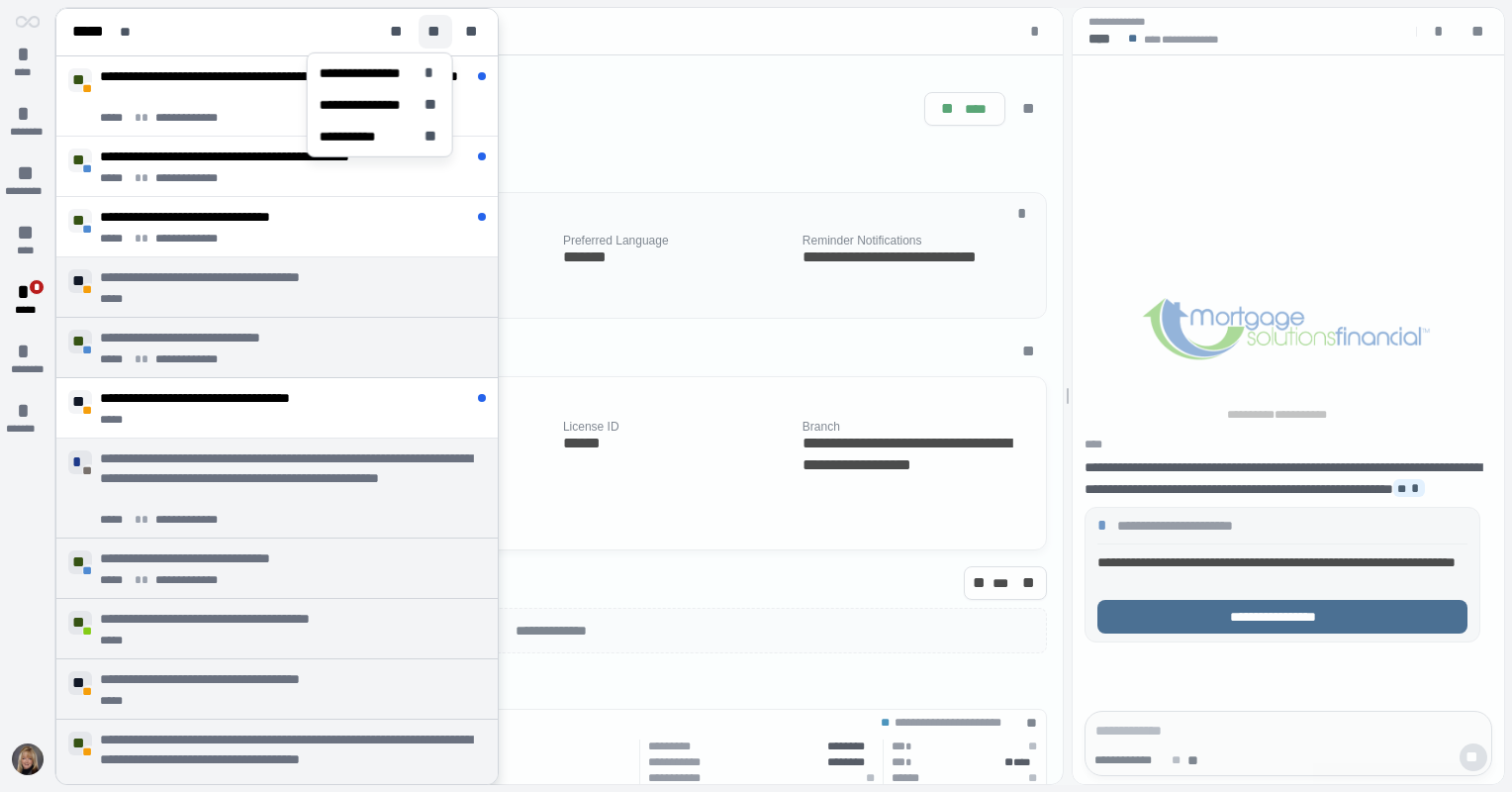 click on "**" at bounding box center [435, 32] 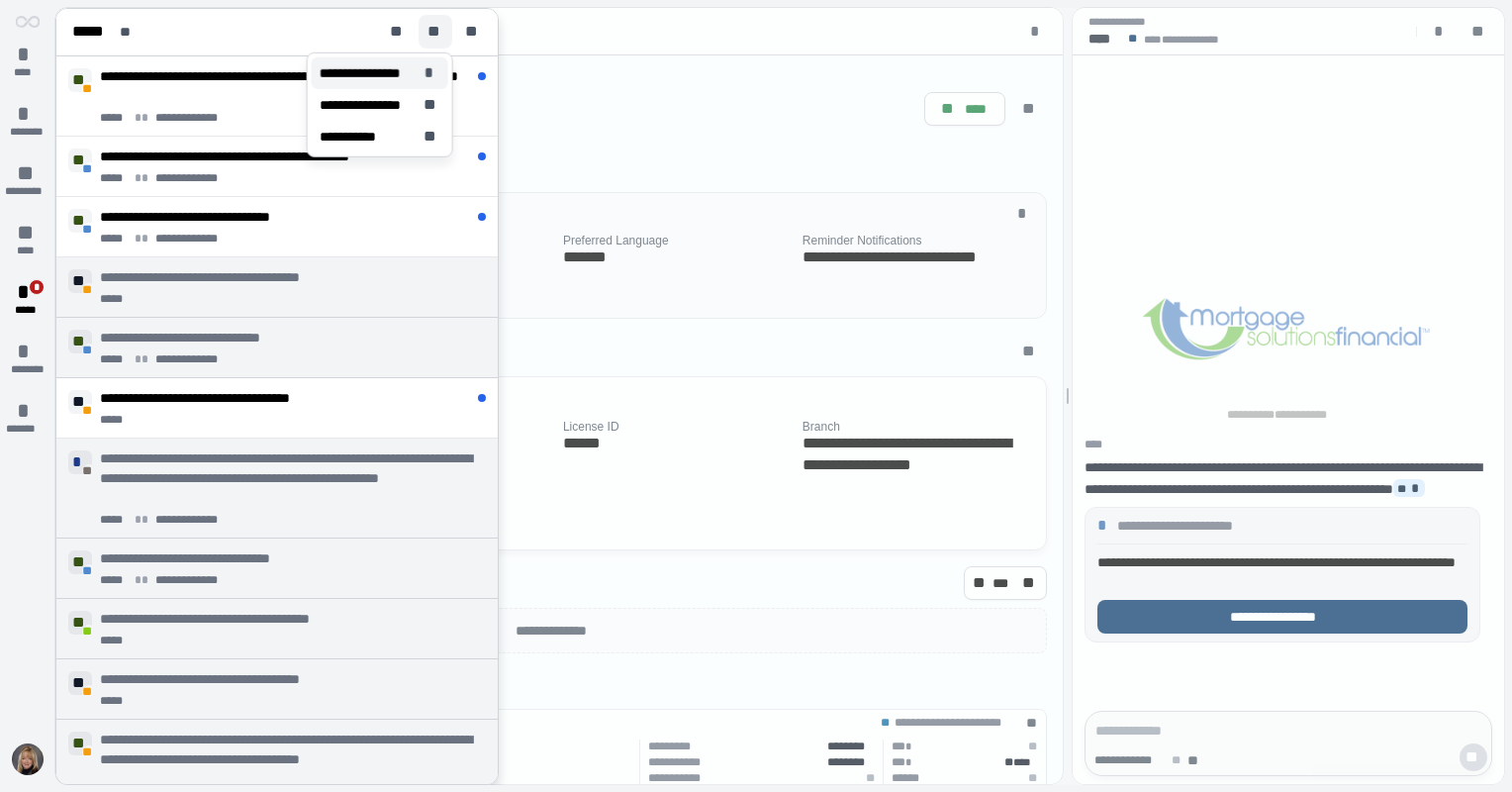 click on "**********" at bounding box center [368, 73] 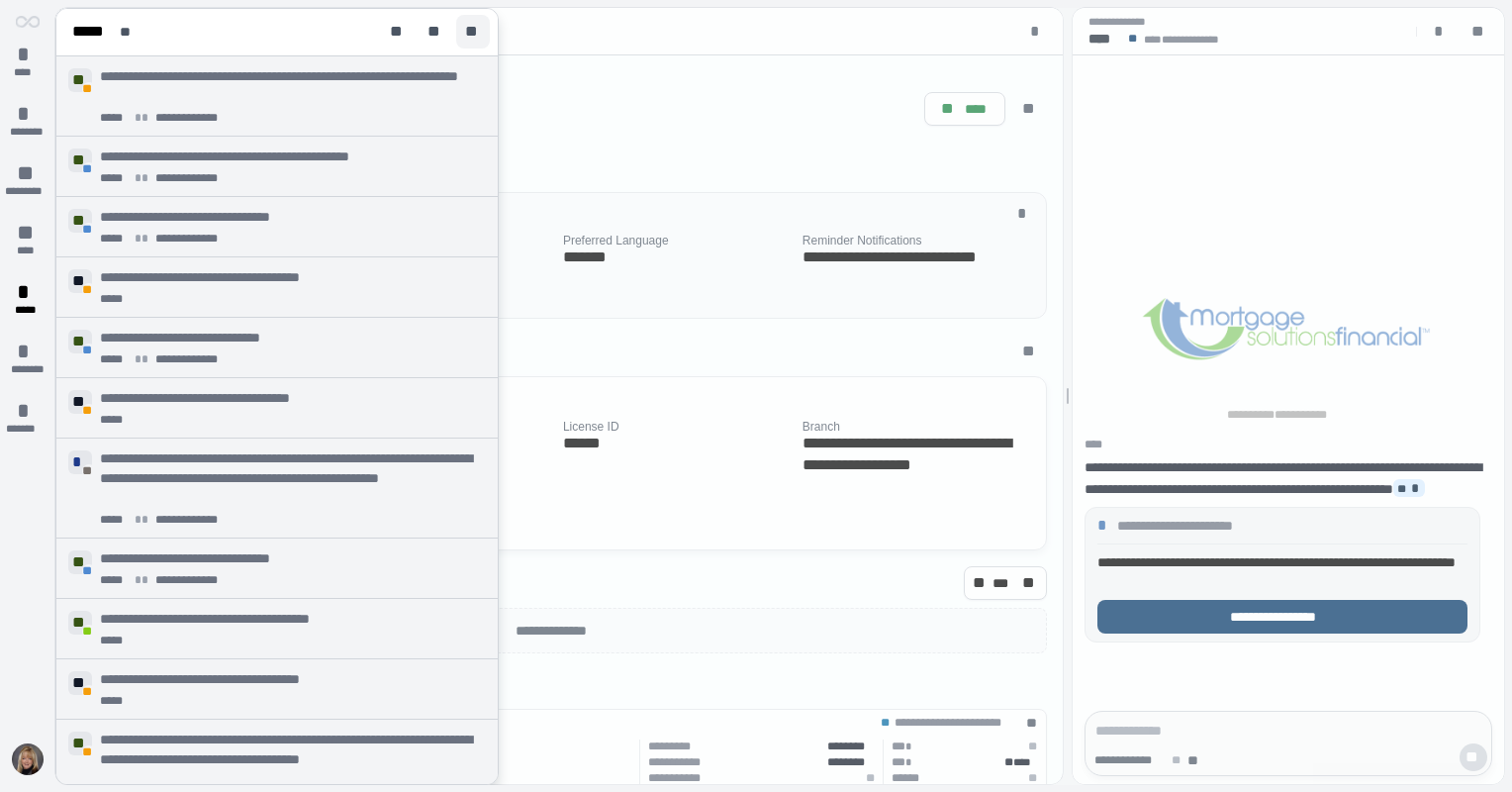 click on "**" at bounding box center [473, 32] 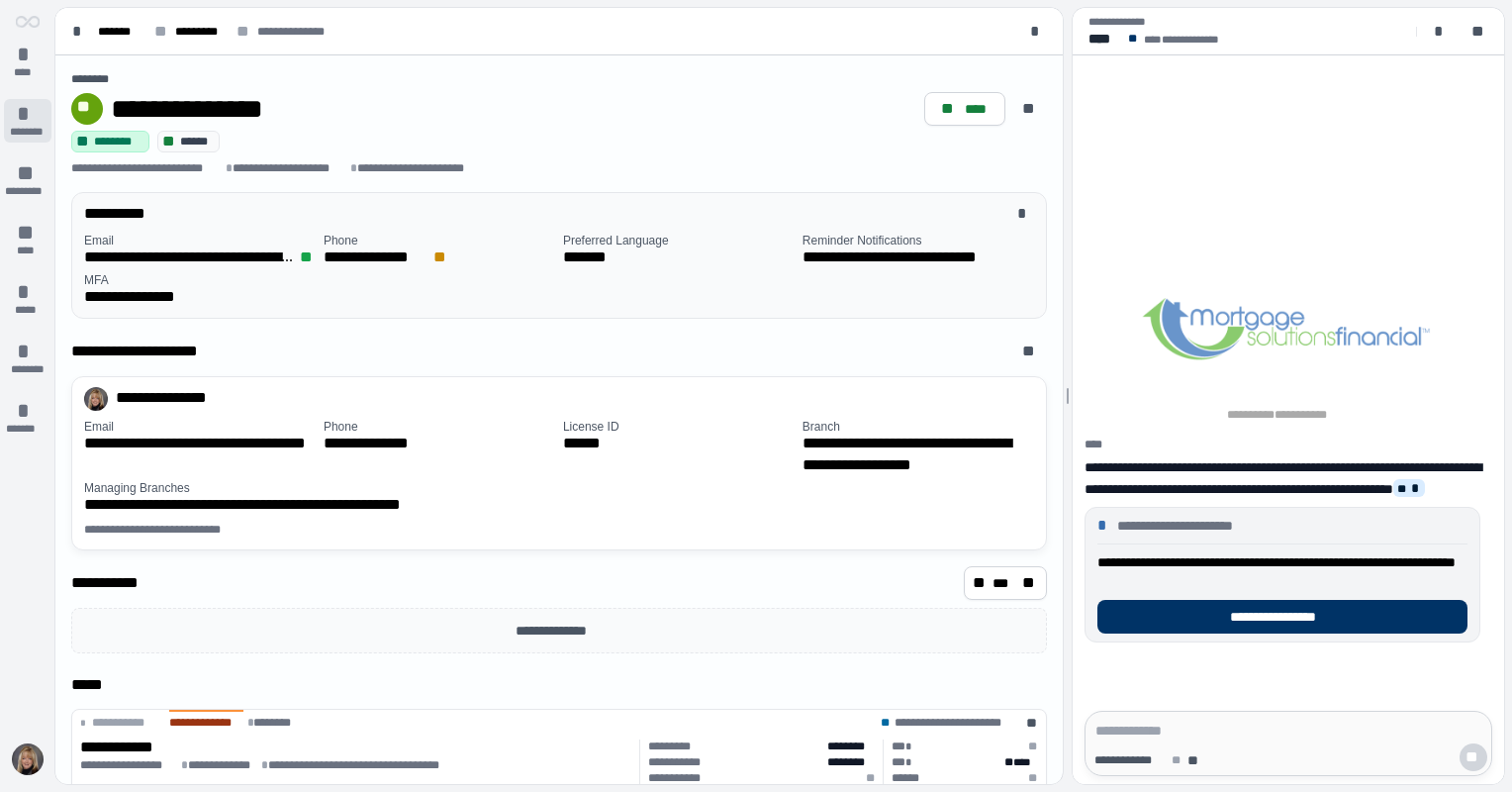 click on "*" at bounding box center (28, 114) 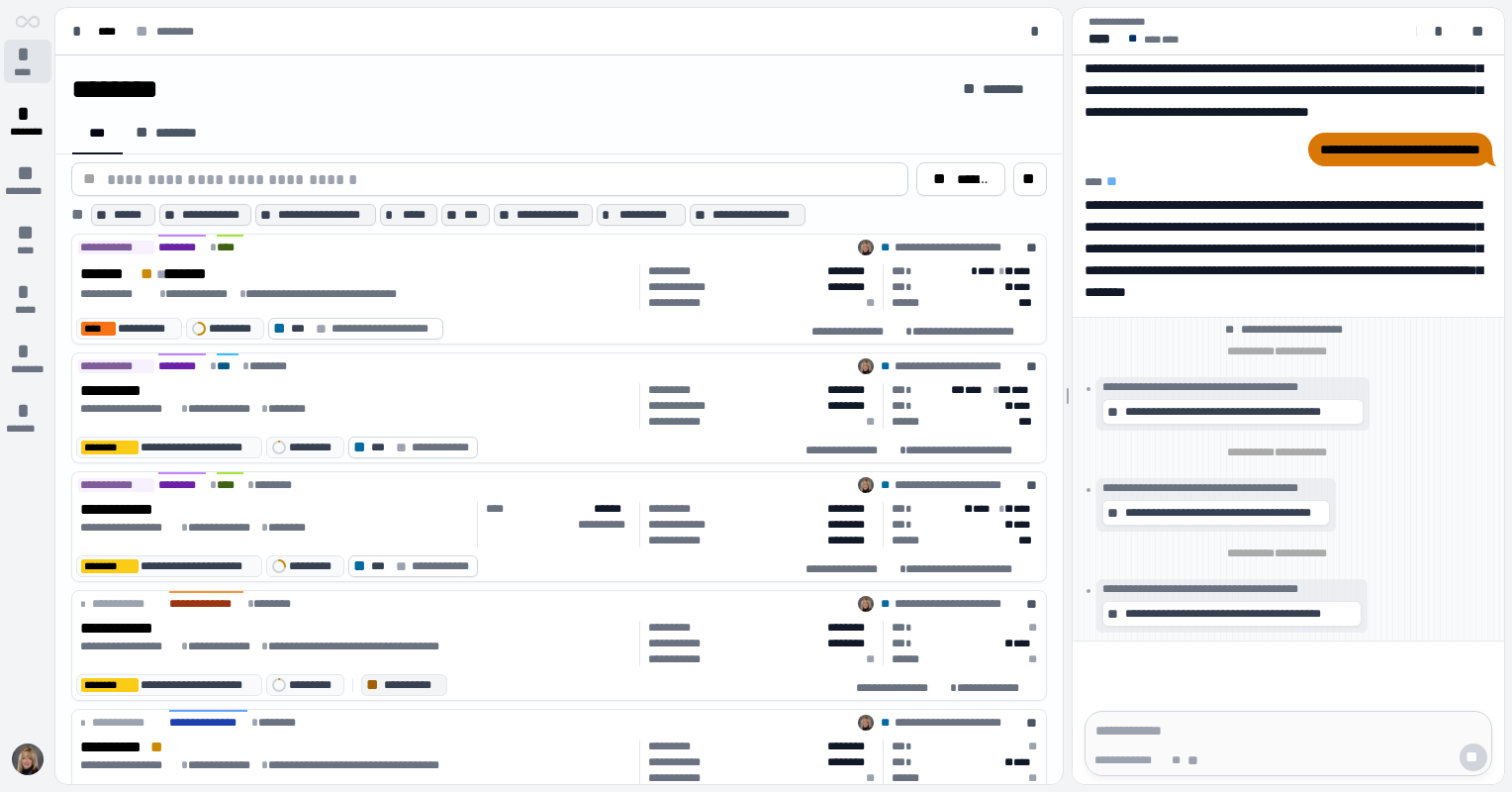 click on "*" at bounding box center [28, 54] 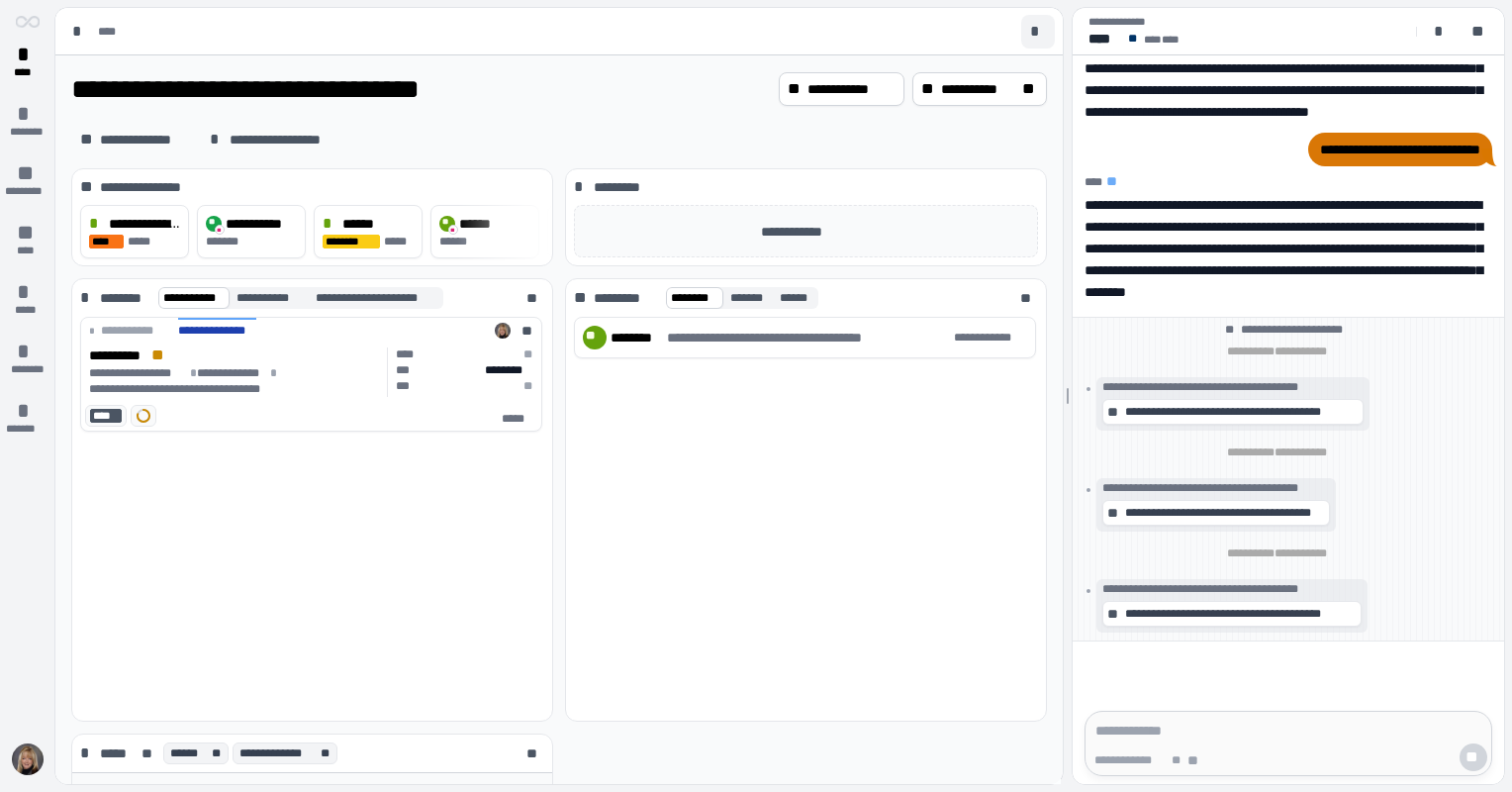 click on "*" at bounding box center [1038, 32] 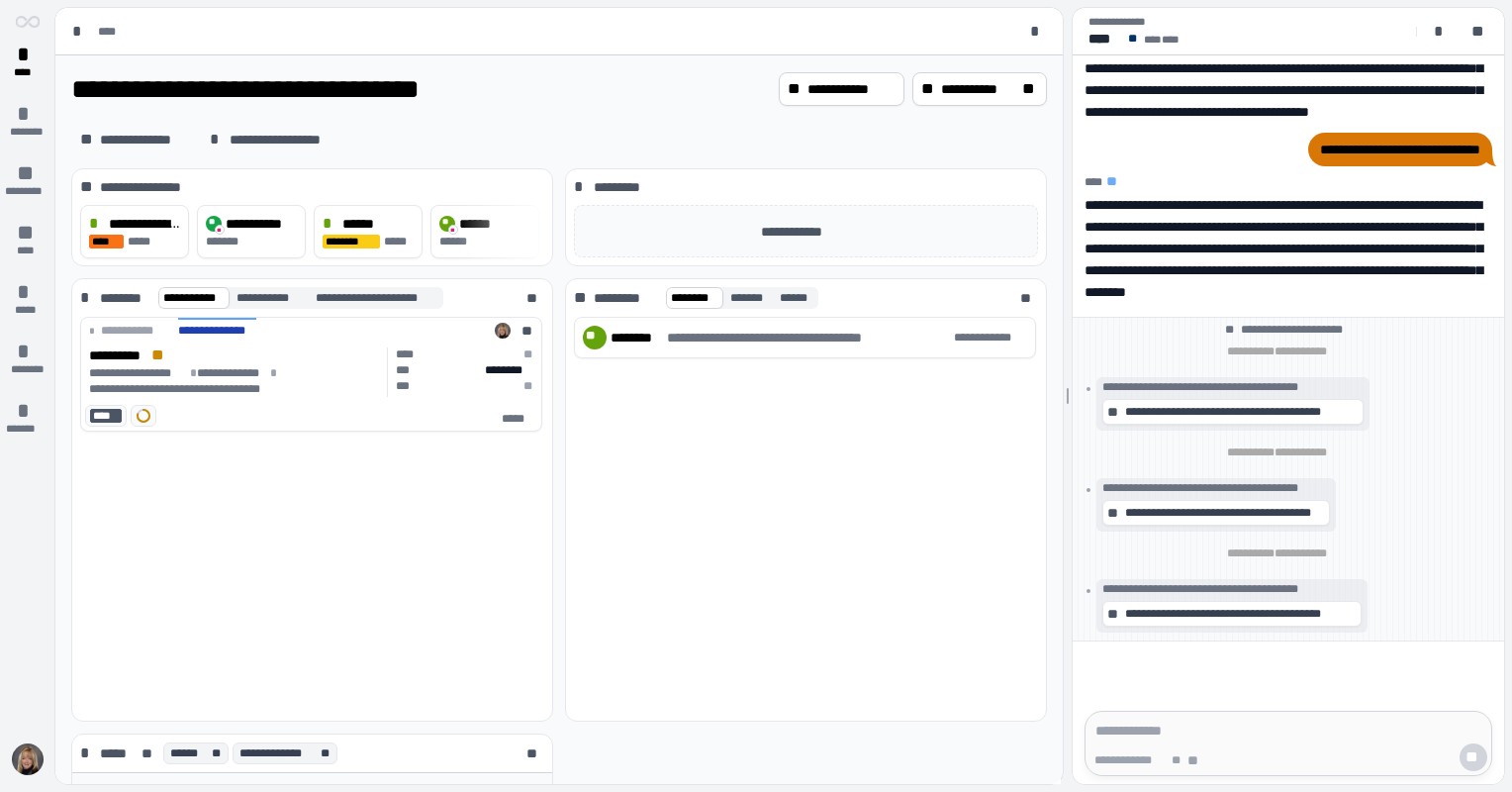 click on "**********" at bounding box center (312, 519) 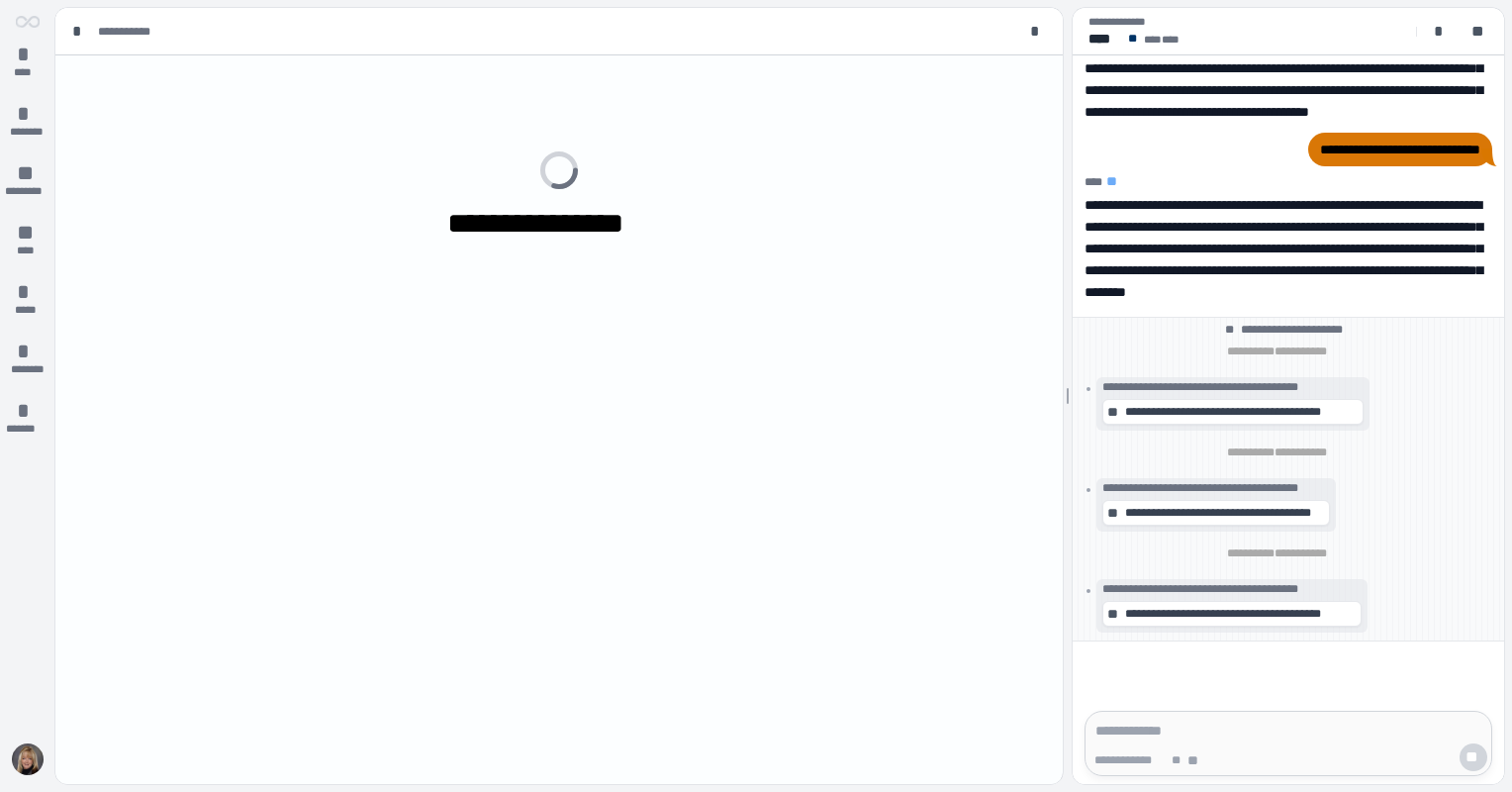scroll, scrollTop: 0, scrollLeft: 0, axis: both 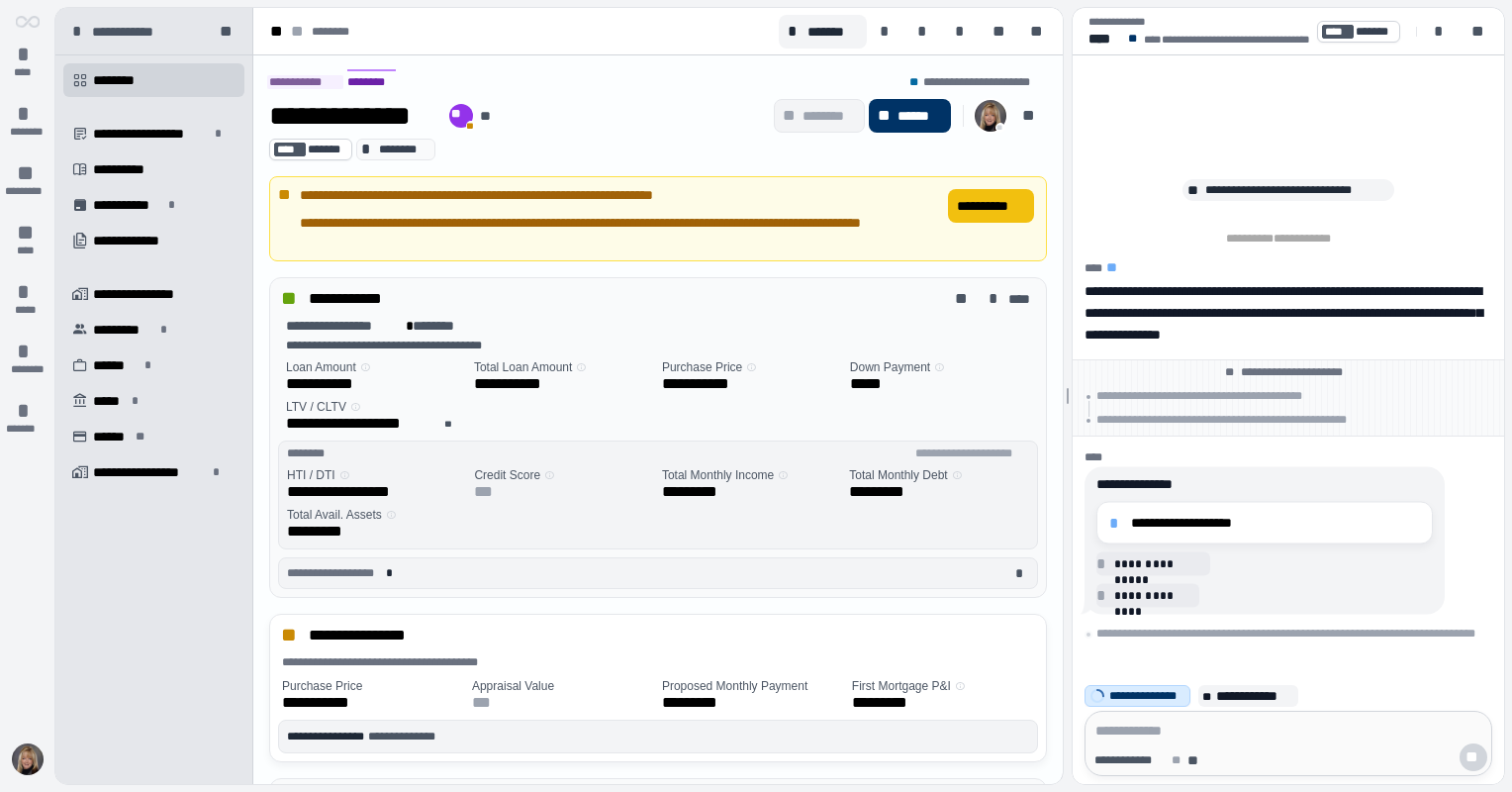 click on "**********" at bounding box center [991, 206] 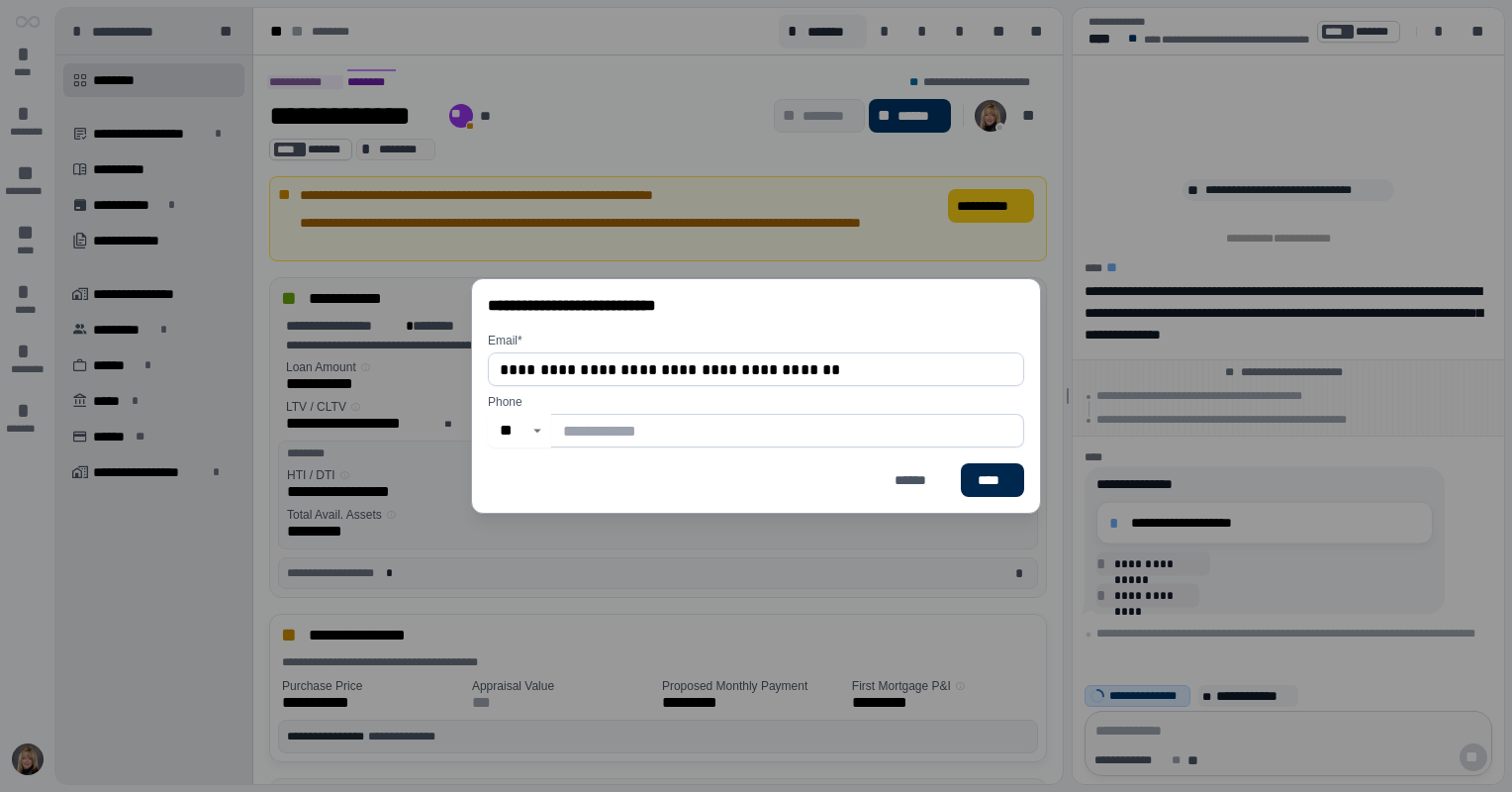 drag, startPoint x: 1001, startPoint y: 486, endPoint x: 985, endPoint y: 477, distance: 18.35756 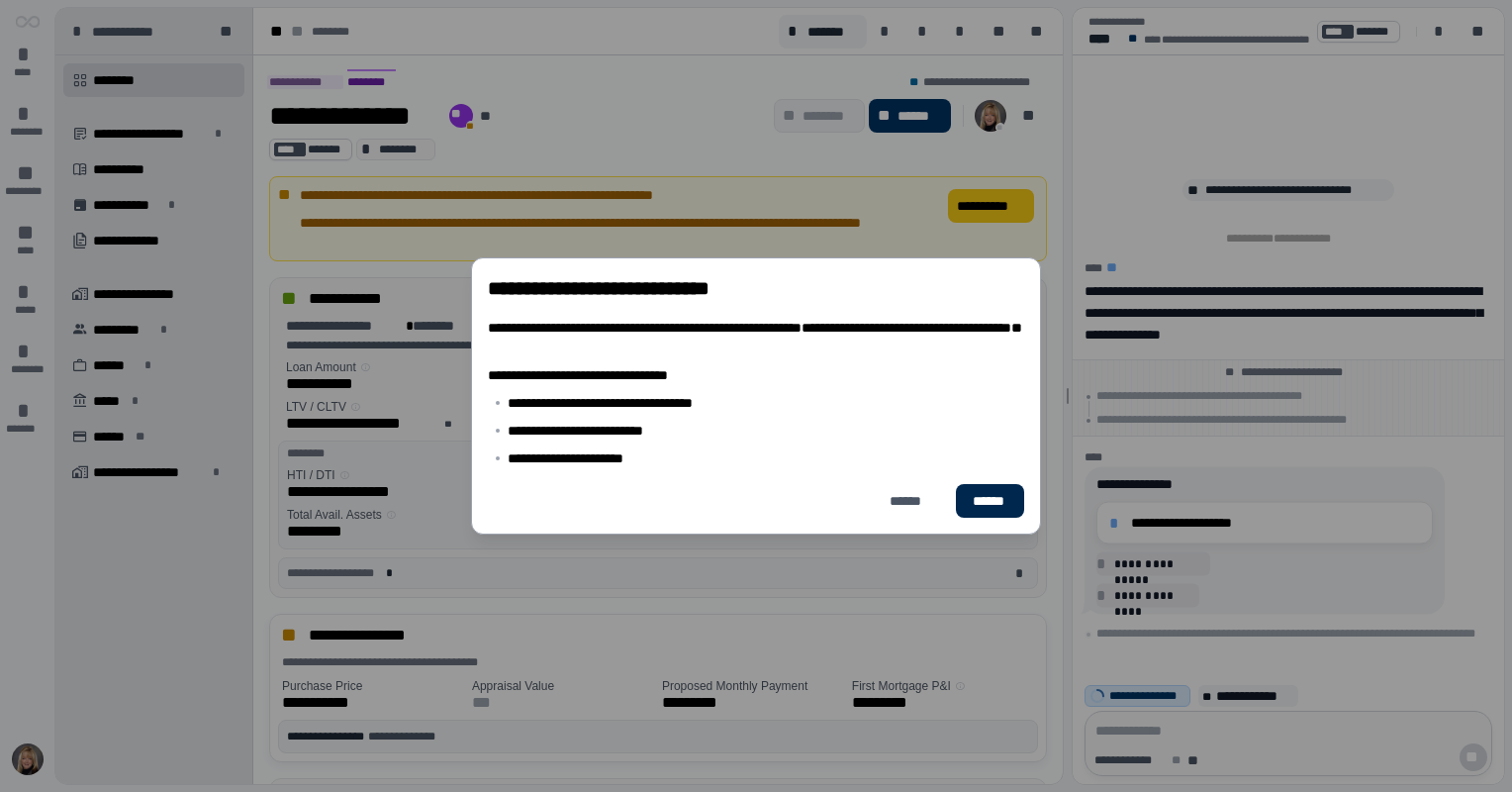 click on "******" at bounding box center [990, 501] 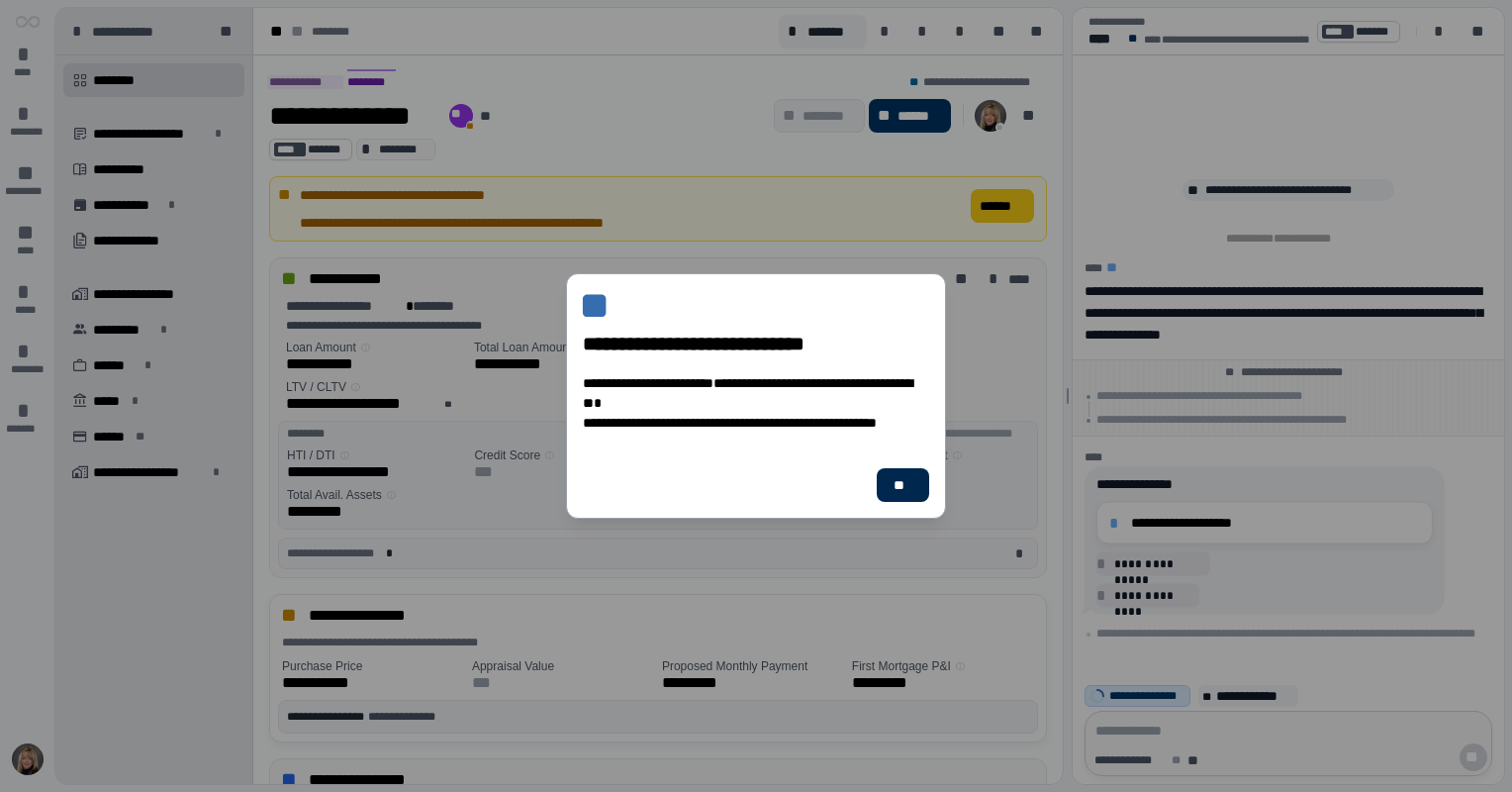 click on "**" at bounding box center (902, 485) 